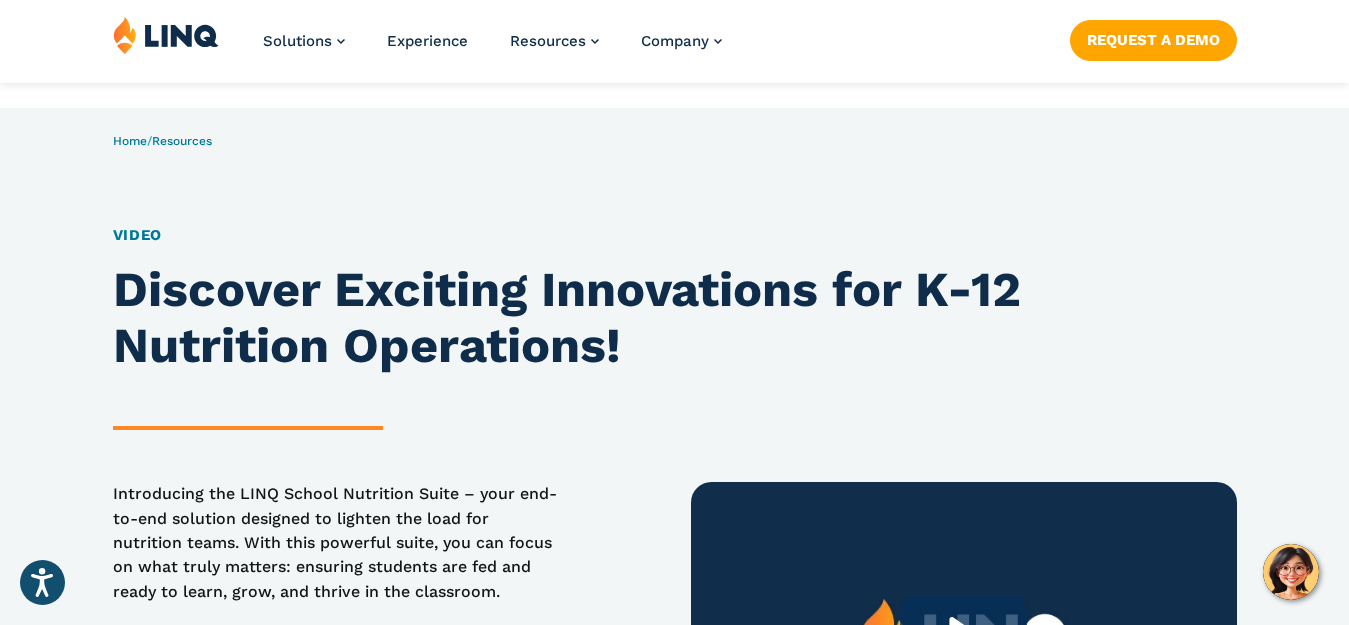 scroll, scrollTop: 400, scrollLeft: 0, axis: vertical 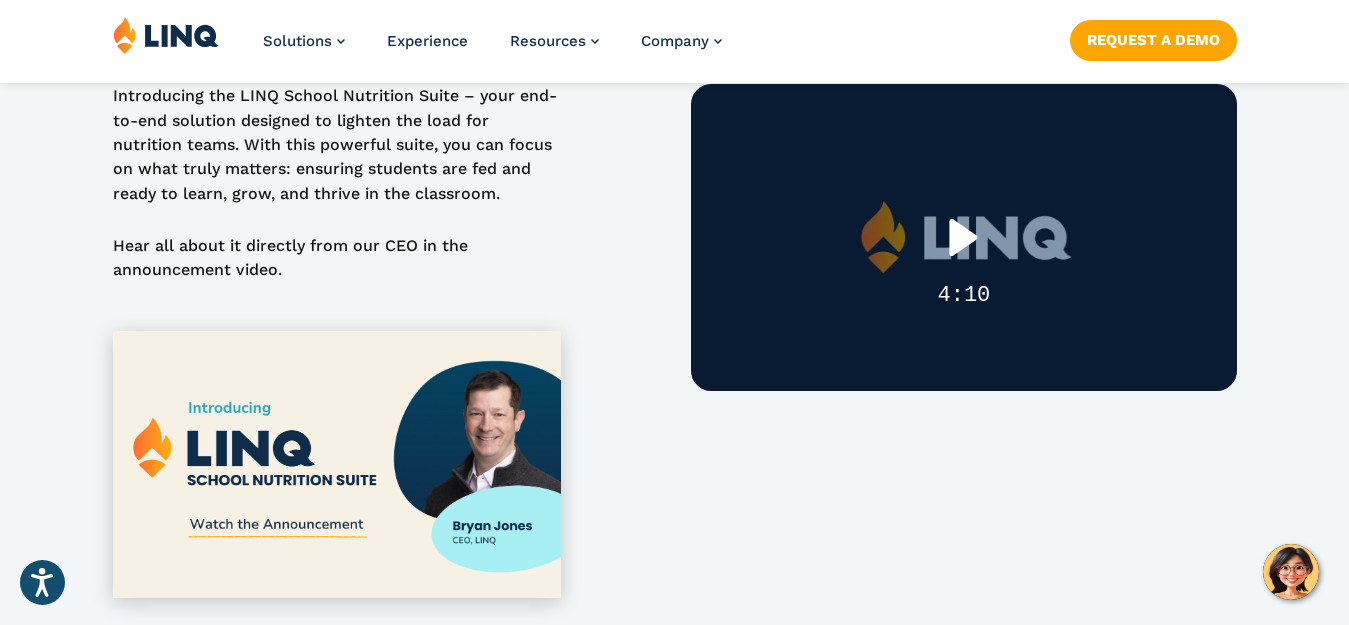 click at bounding box center [963, 237] 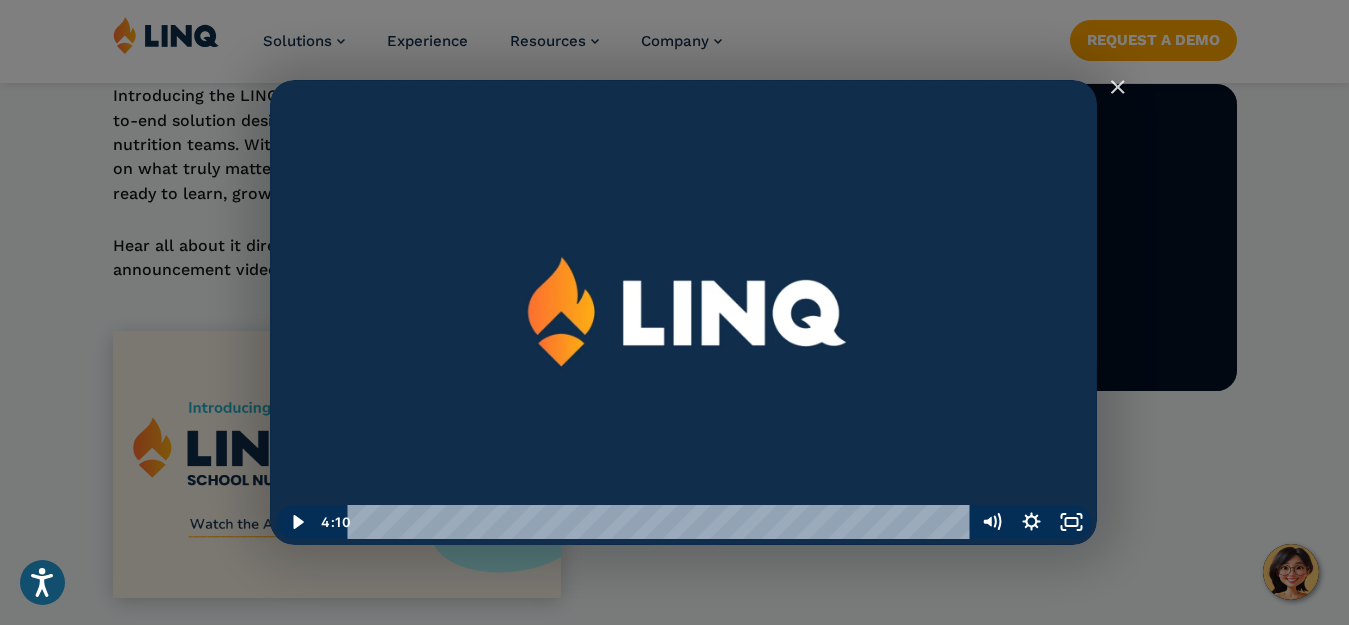 scroll, scrollTop: 0, scrollLeft: 0, axis: both 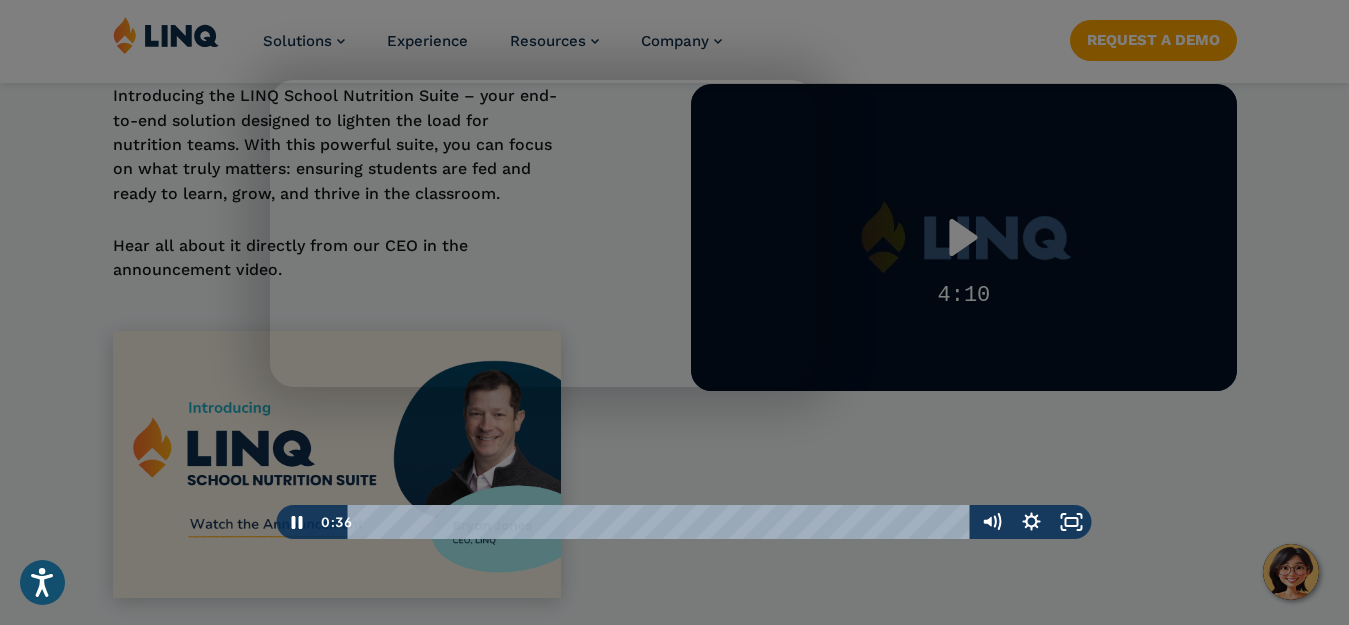 click at bounding box center (683, 916) 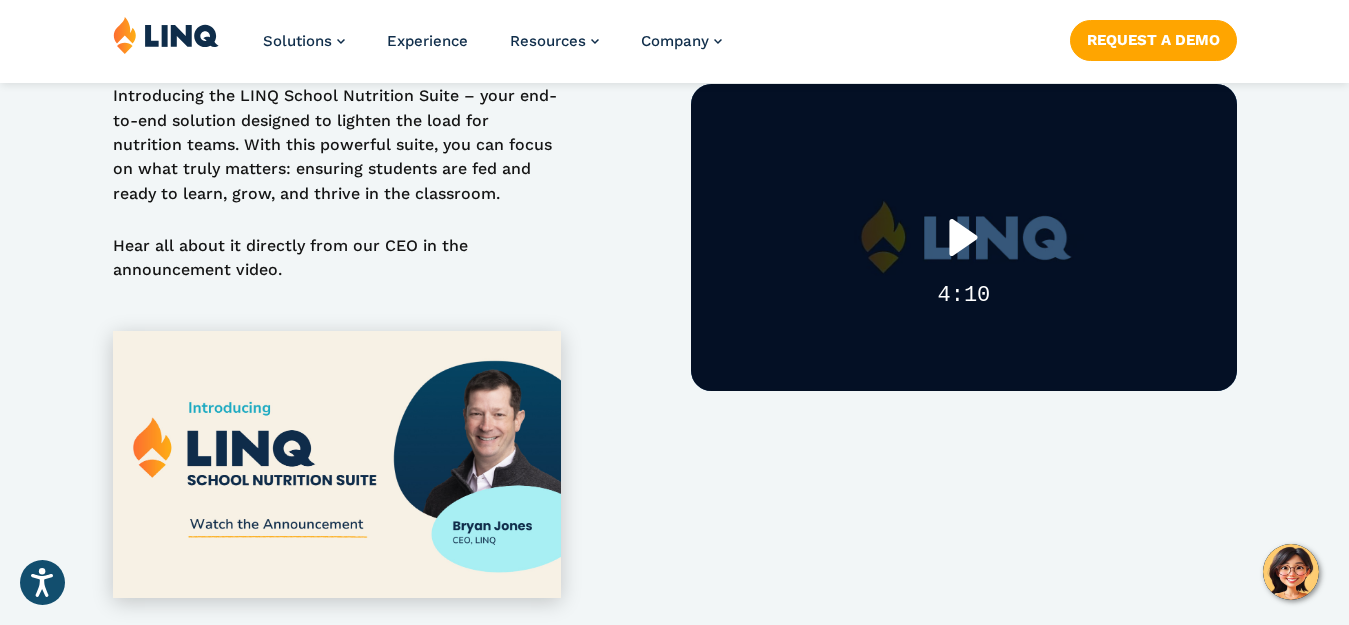 click at bounding box center [963, 237] 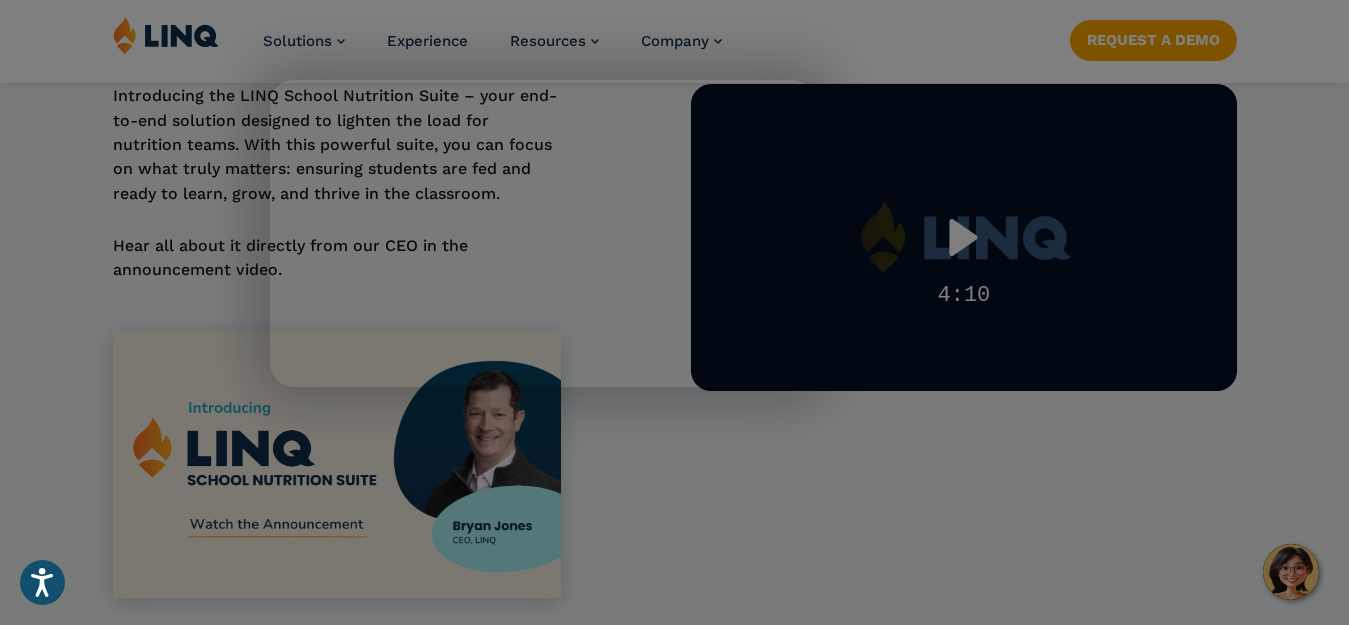 click at bounding box center (683, 927) 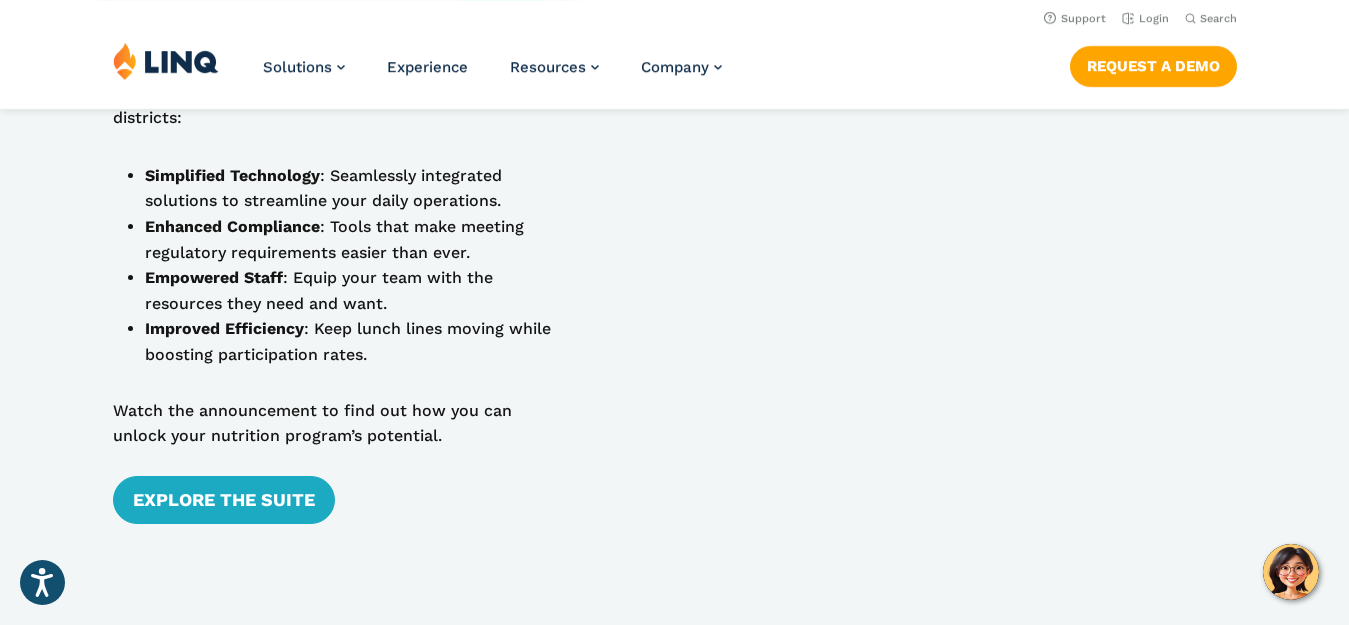 scroll, scrollTop: 866, scrollLeft: 0, axis: vertical 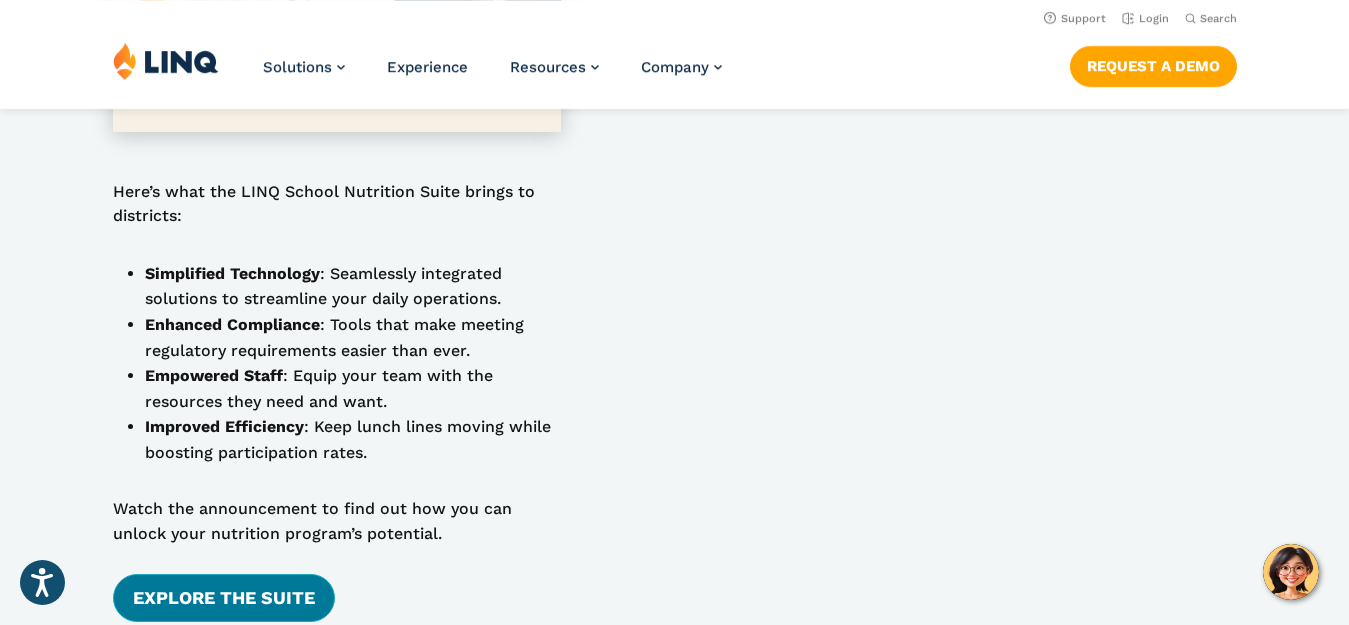 click on "Explore the Suite" at bounding box center (224, 598) 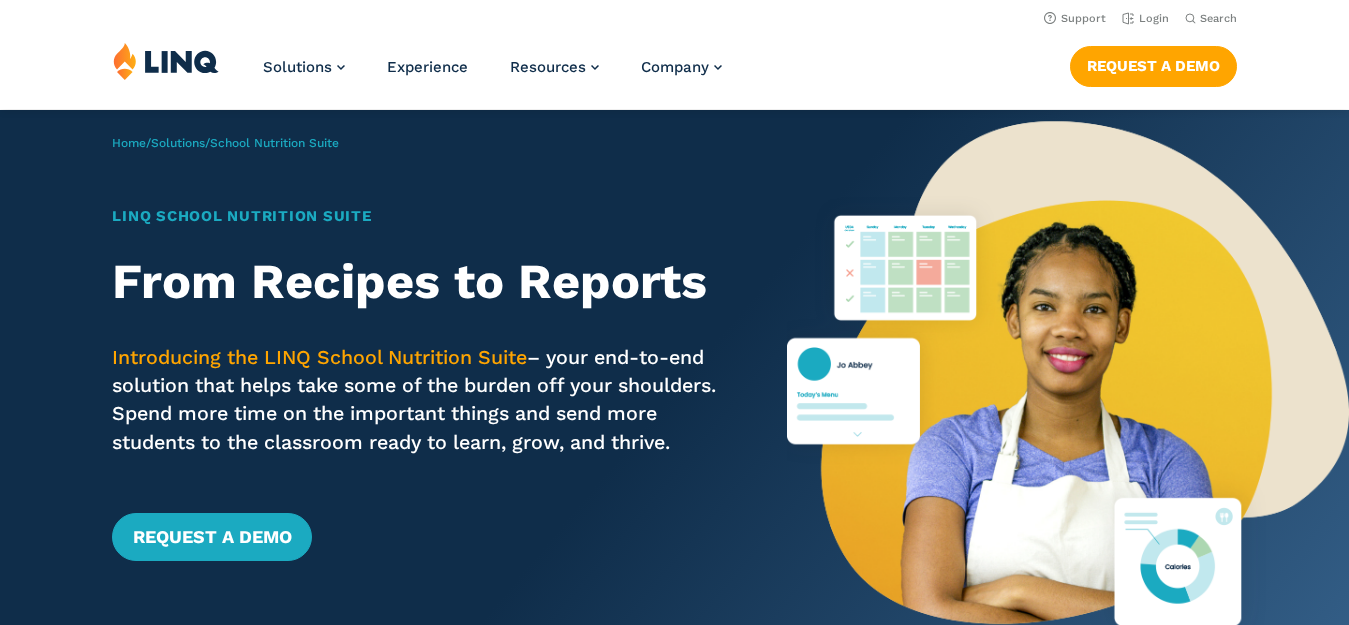 scroll, scrollTop: 0, scrollLeft: 0, axis: both 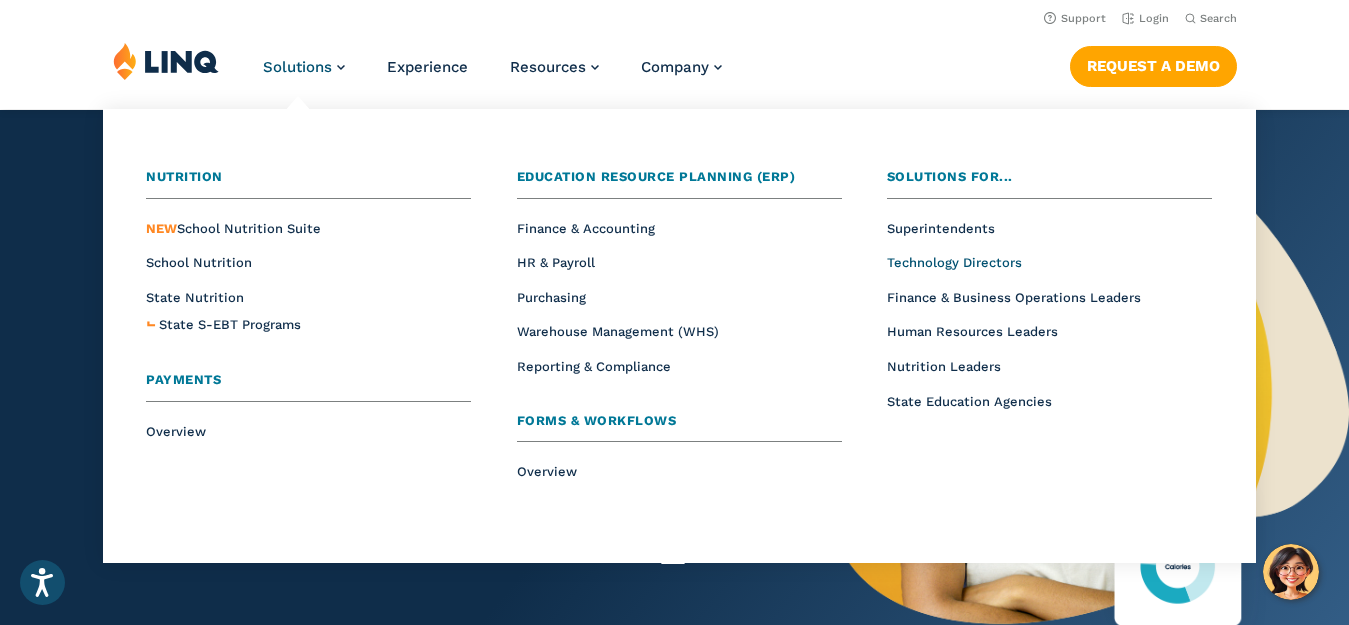 click on "Technology Directors" at bounding box center (954, 262) 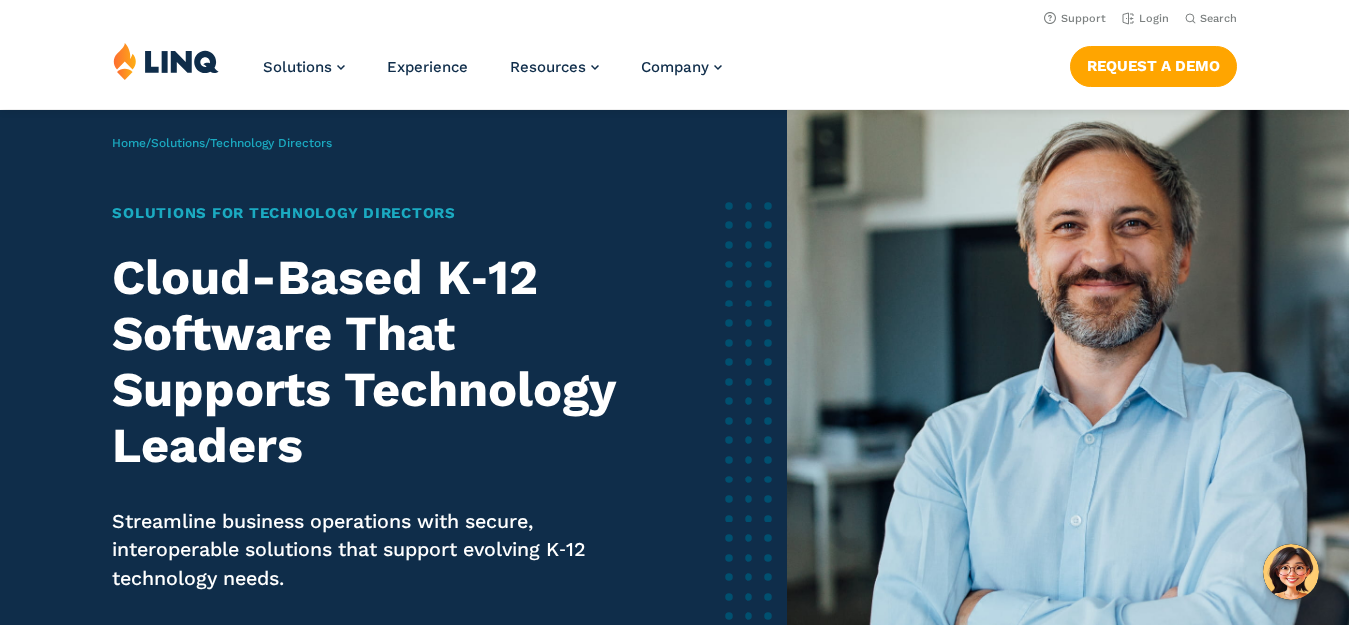 scroll, scrollTop: 0, scrollLeft: 0, axis: both 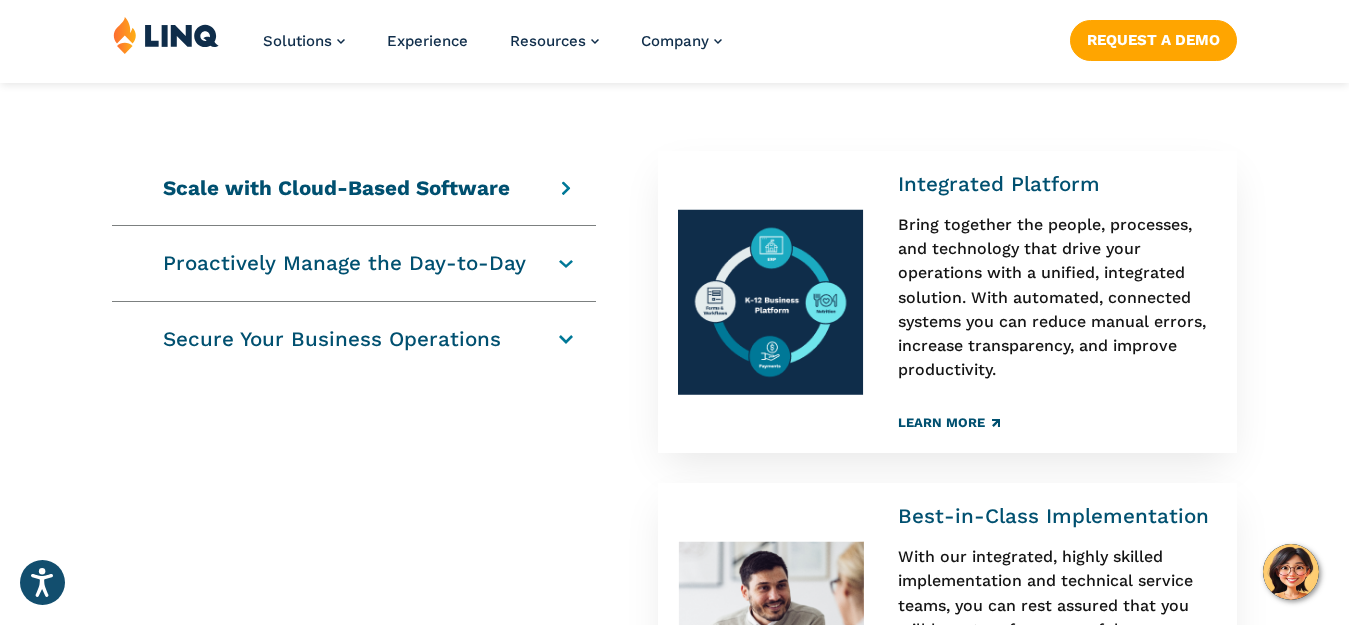 click on "Learn More" at bounding box center [949, 422] 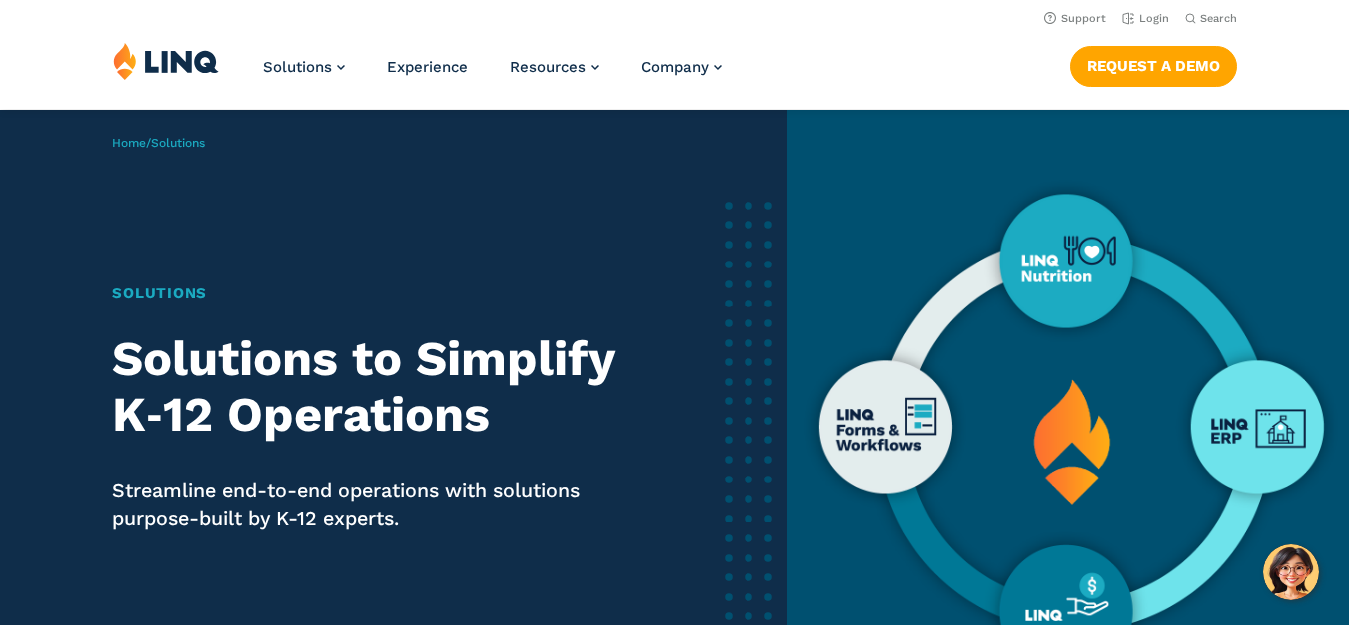 scroll, scrollTop: 0, scrollLeft: 0, axis: both 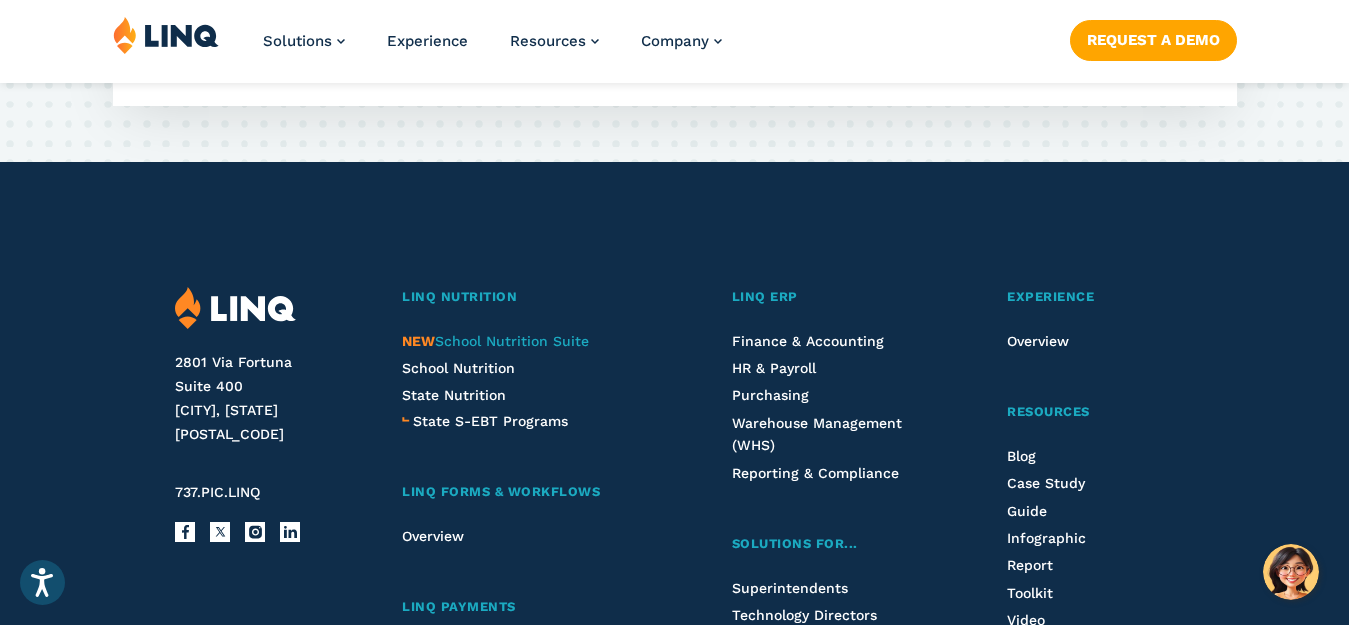 click on "NEW  School Nutrition Suite" at bounding box center [495, 341] 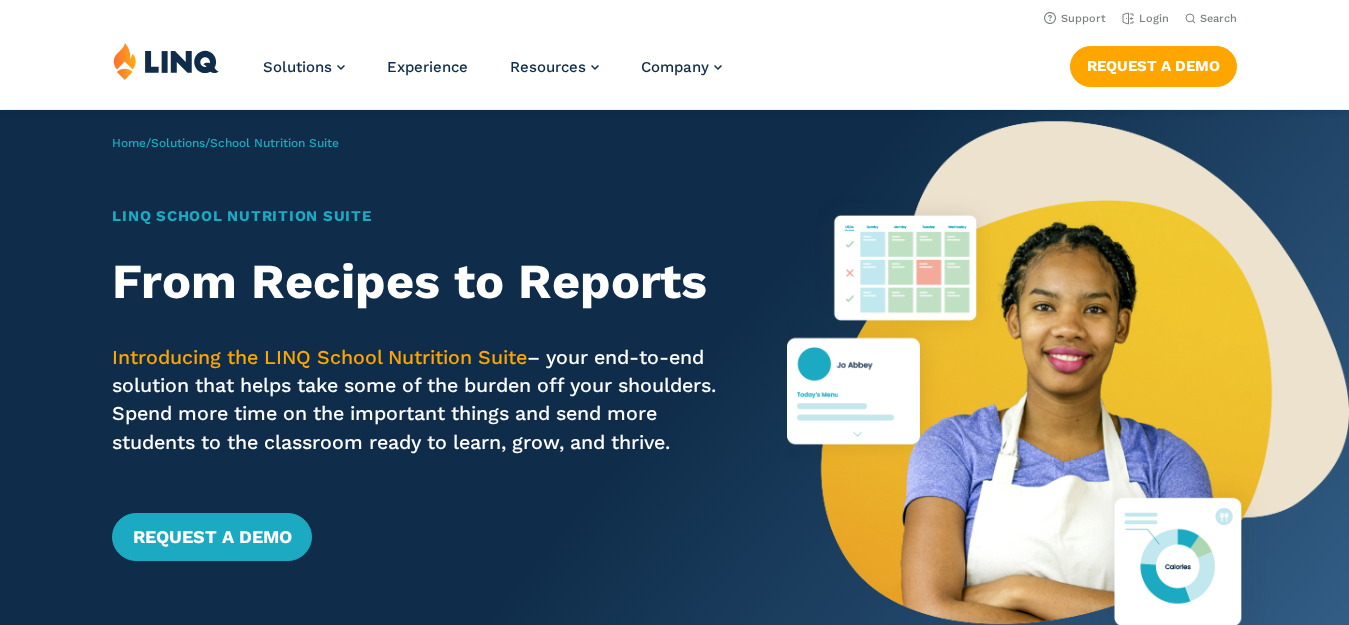 scroll, scrollTop: 0, scrollLeft: 0, axis: both 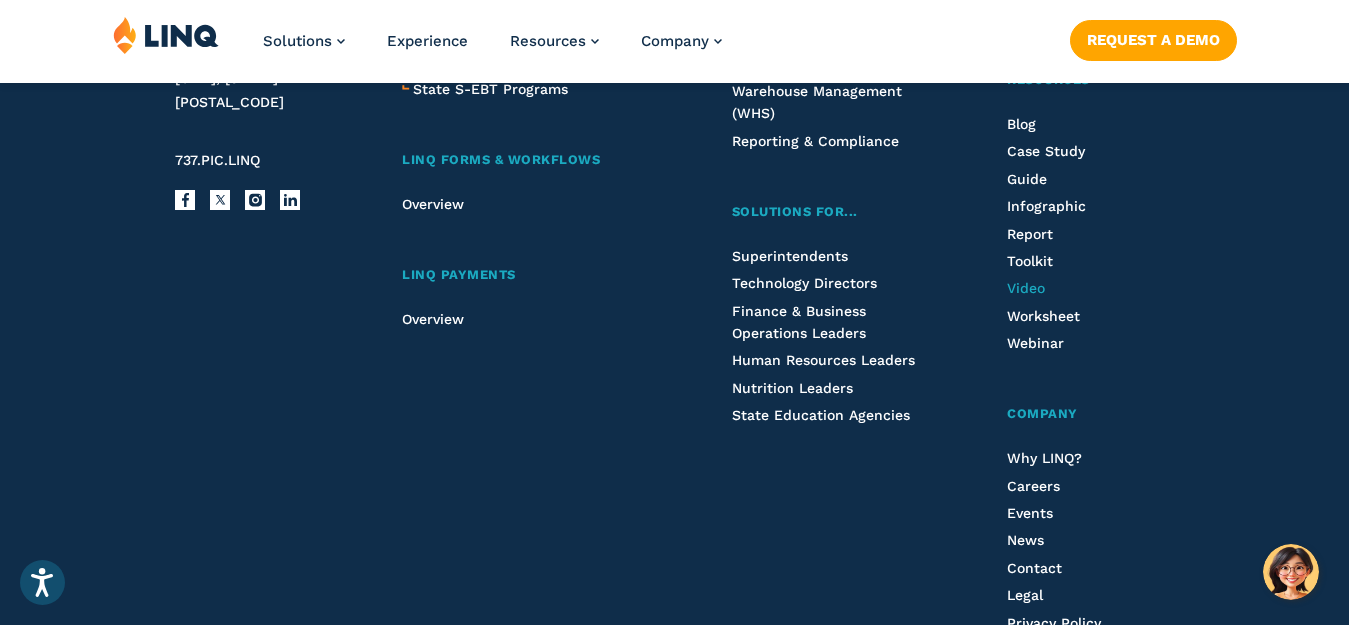 click on "Video" at bounding box center [1026, 288] 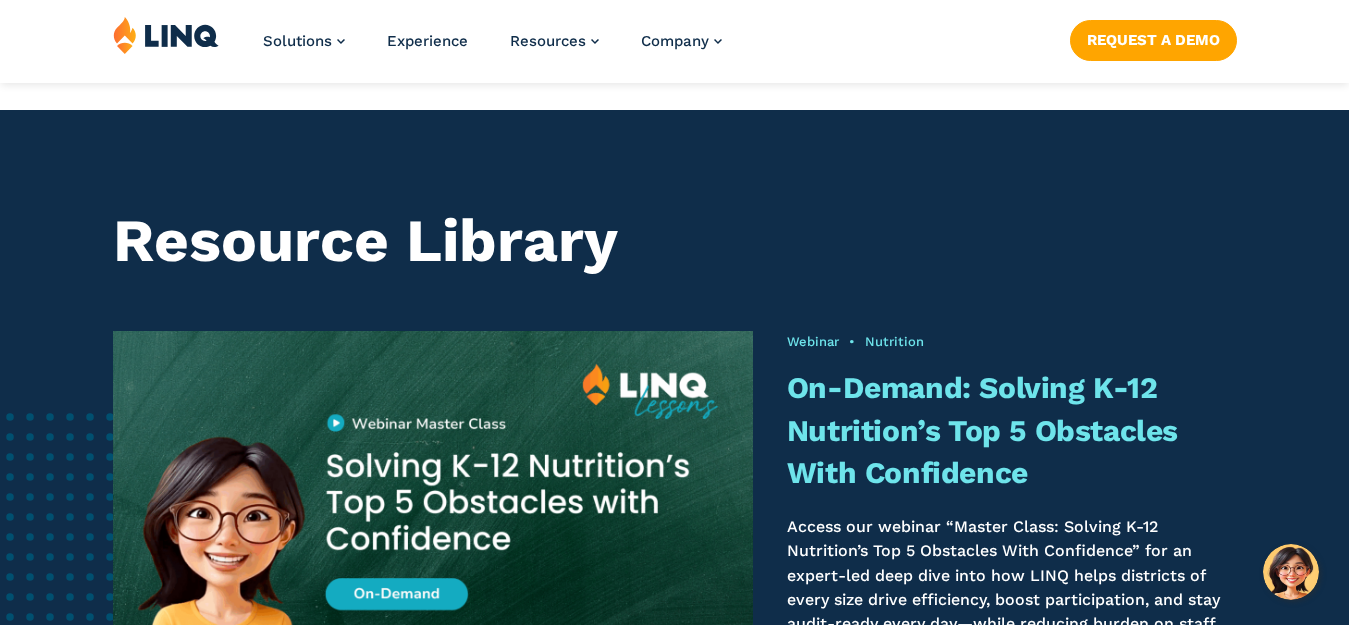 scroll, scrollTop: 1352, scrollLeft: 0, axis: vertical 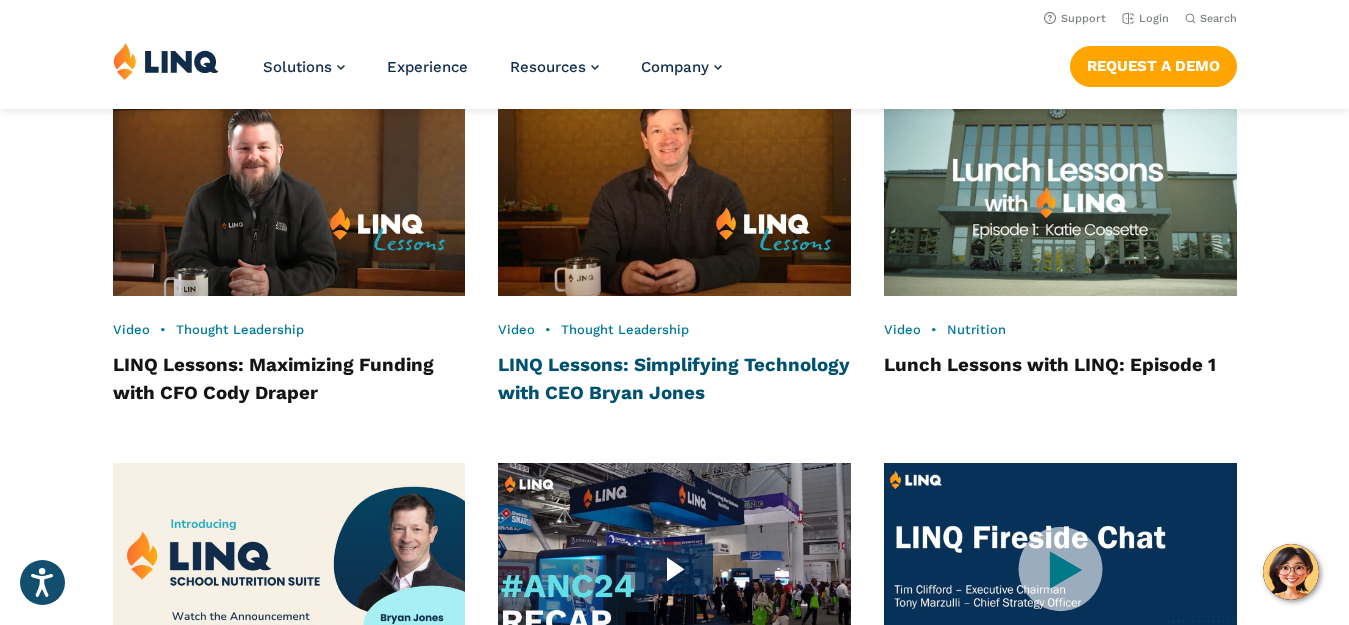 click on "LINQ Lessons: Simplifying Technology with CEO Bryan Jones" at bounding box center (674, 379) 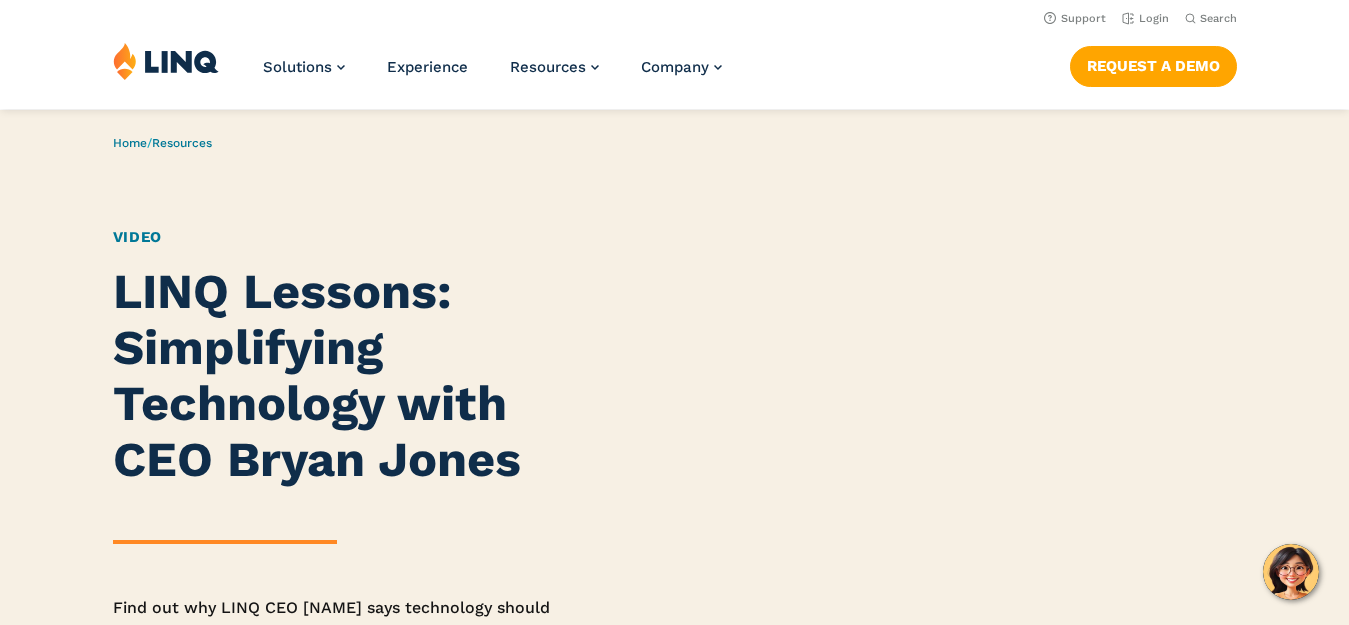 scroll, scrollTop: 0, scrollLeft: 0, axis: both 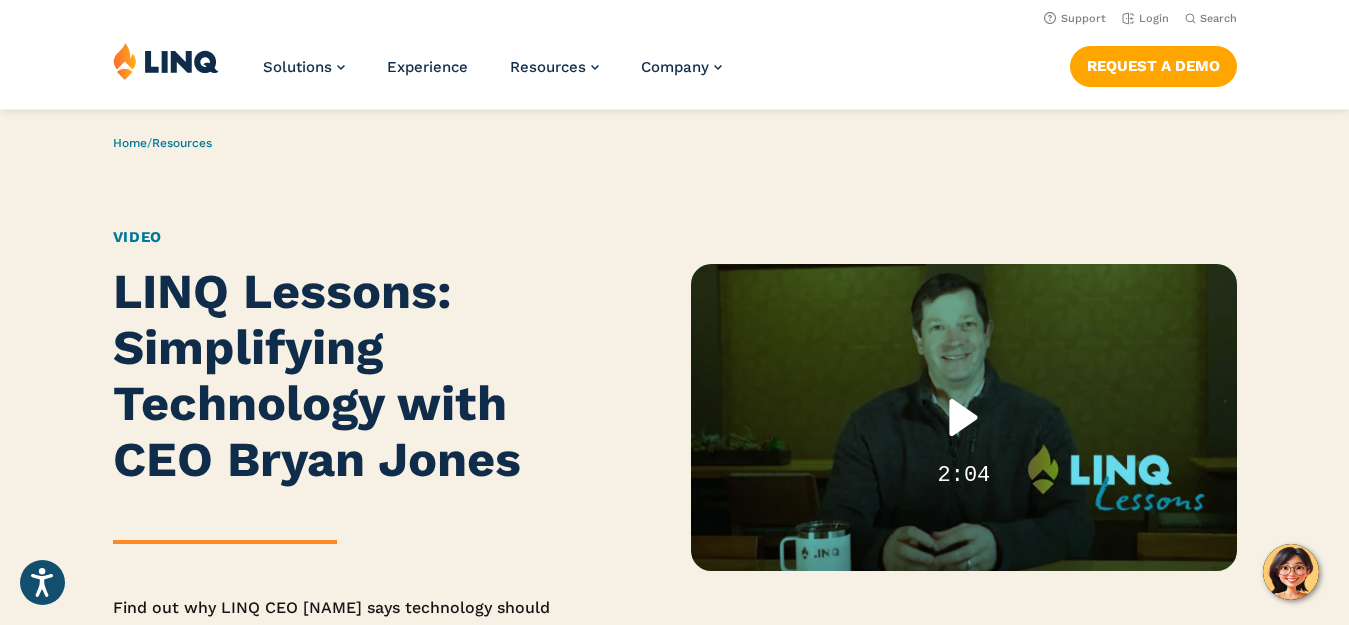 click at bounding box center [963, 417] 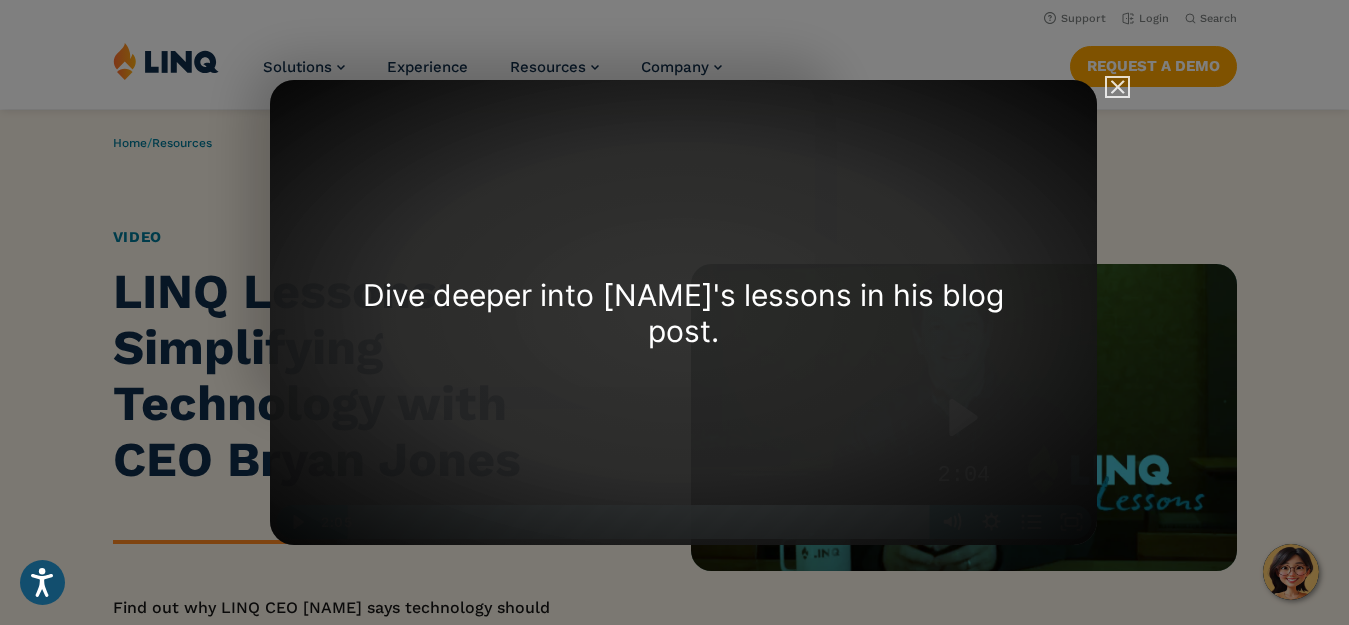 click at bounding box center [1109, 96] 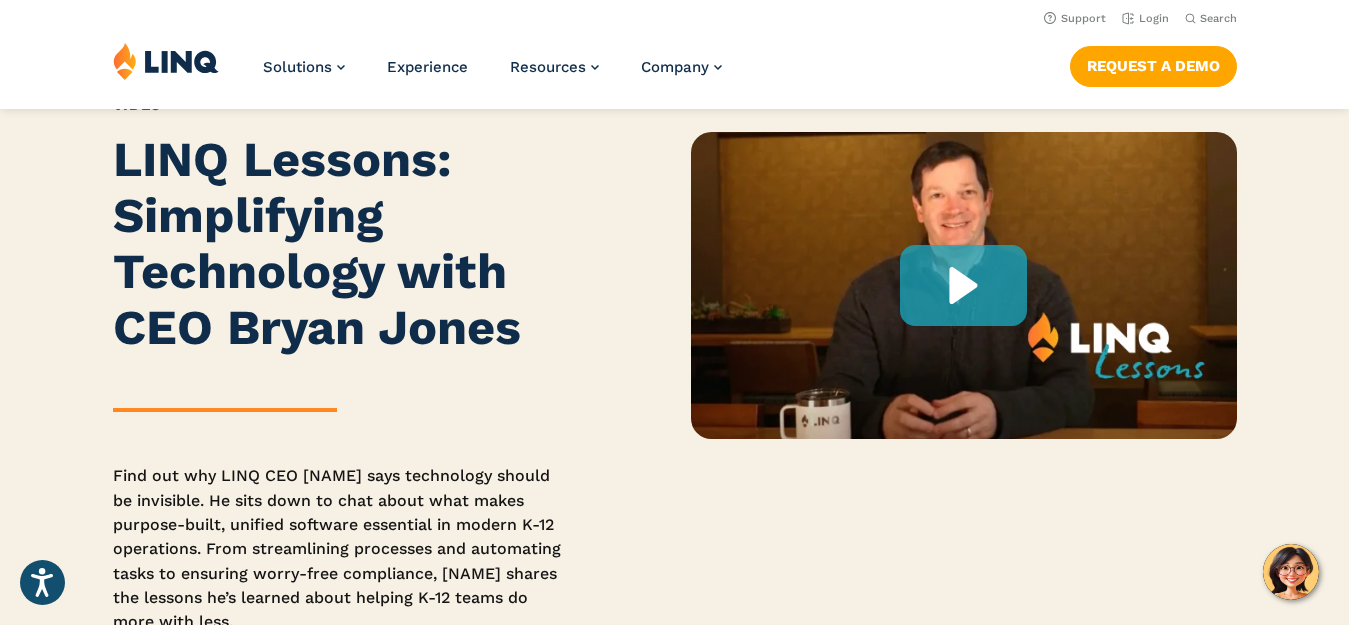 scroll, scrollTop: 0, scrollLeft: 0, axis: both 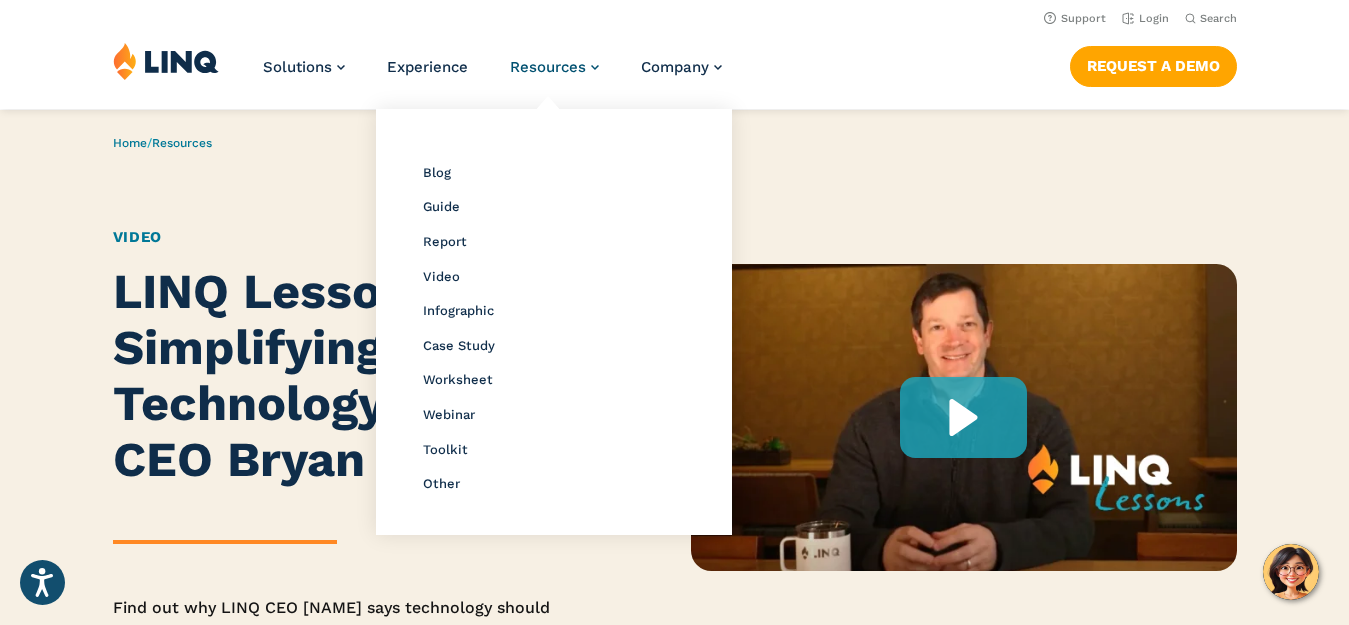 click on "Resources" at bounding box center (548, 67) 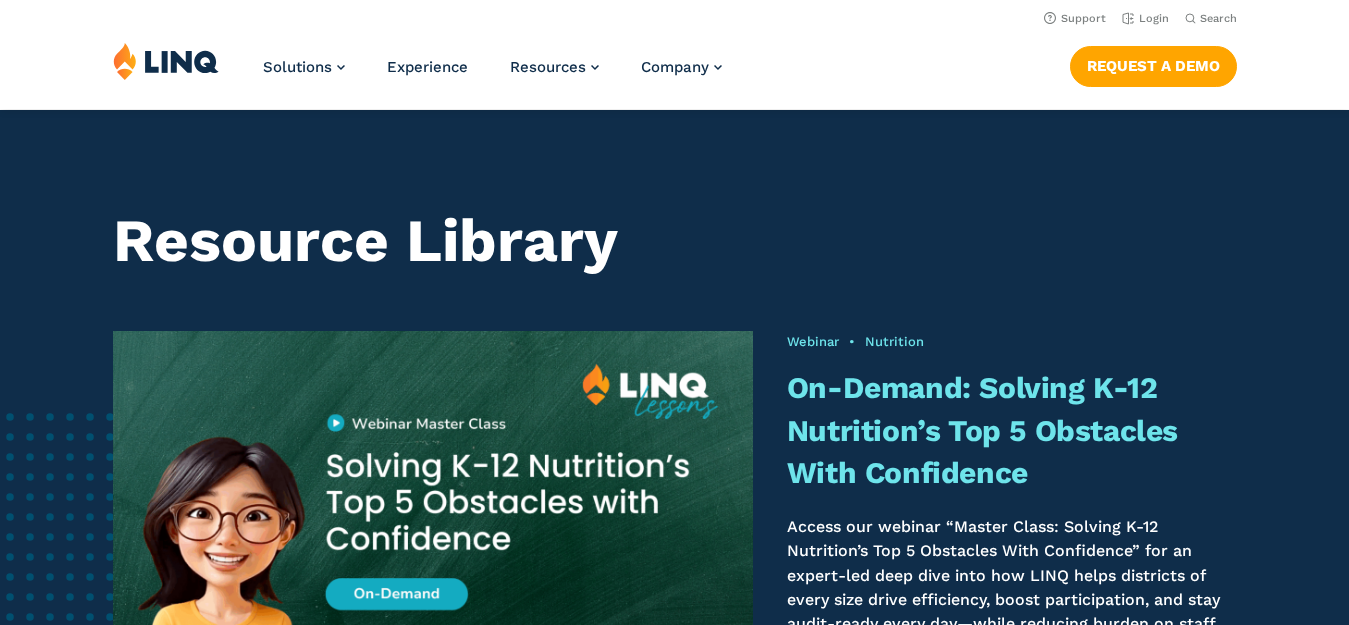 scroll, scrollTop: 0, scrollLeft: 0, axis: both 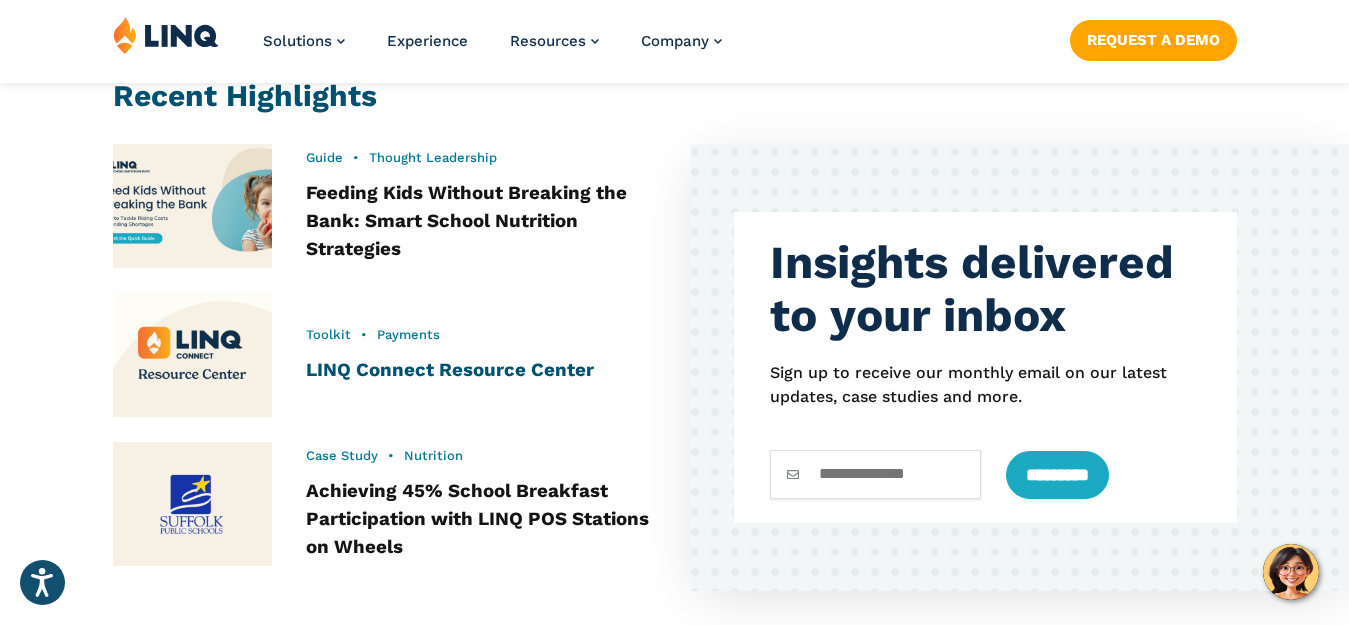click on "LINQ Connect Resource Center" at bounding box center (450, 370) 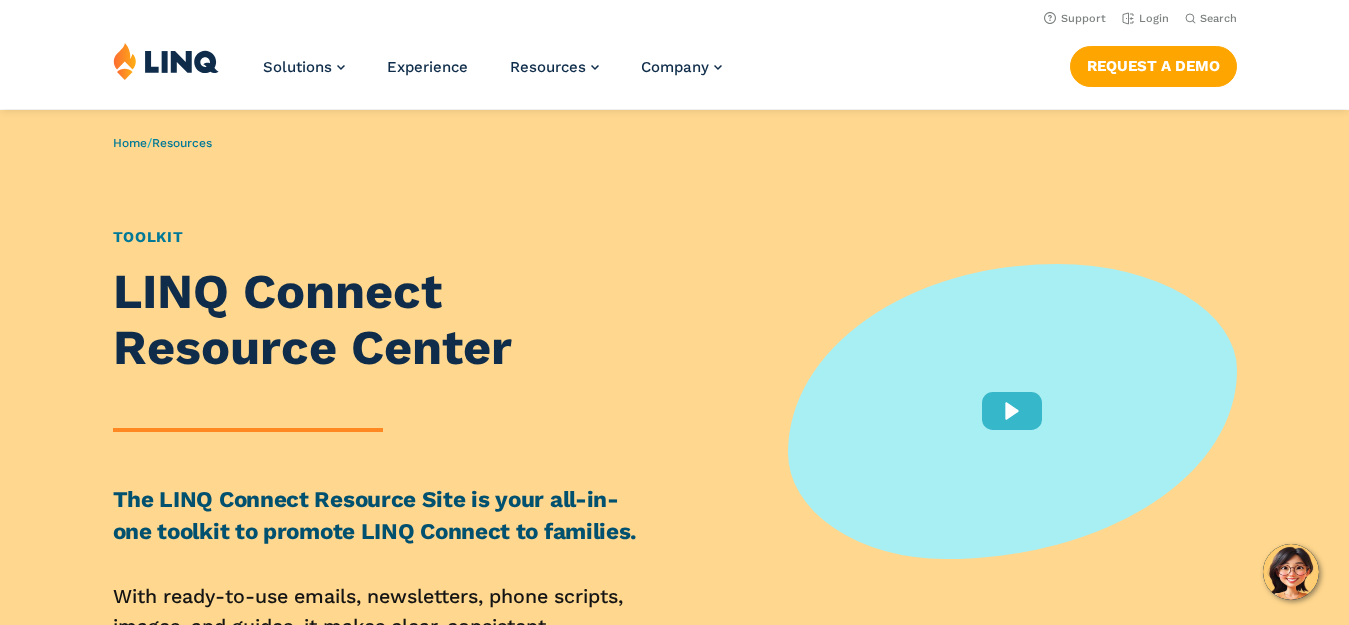 scroll, scrollTop: 0, scrollLeft: 0, axis: both 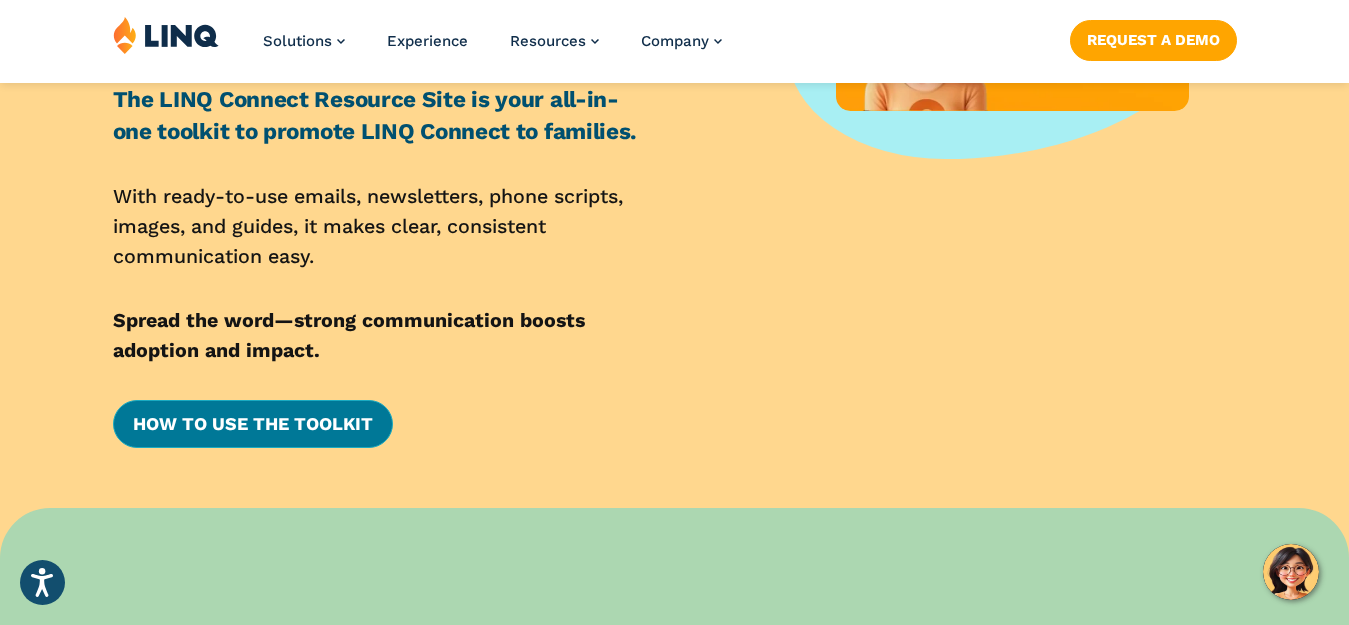 click on "How to Use the Toolkit" at bounding box center [253, 424] 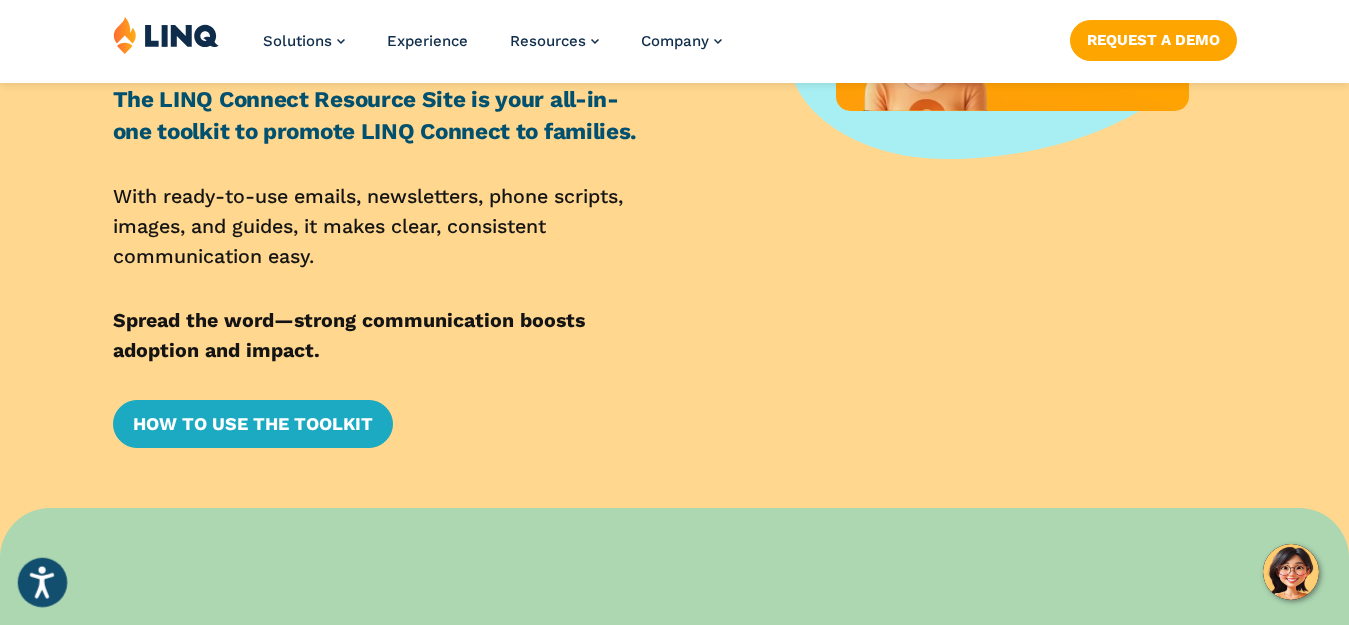 click 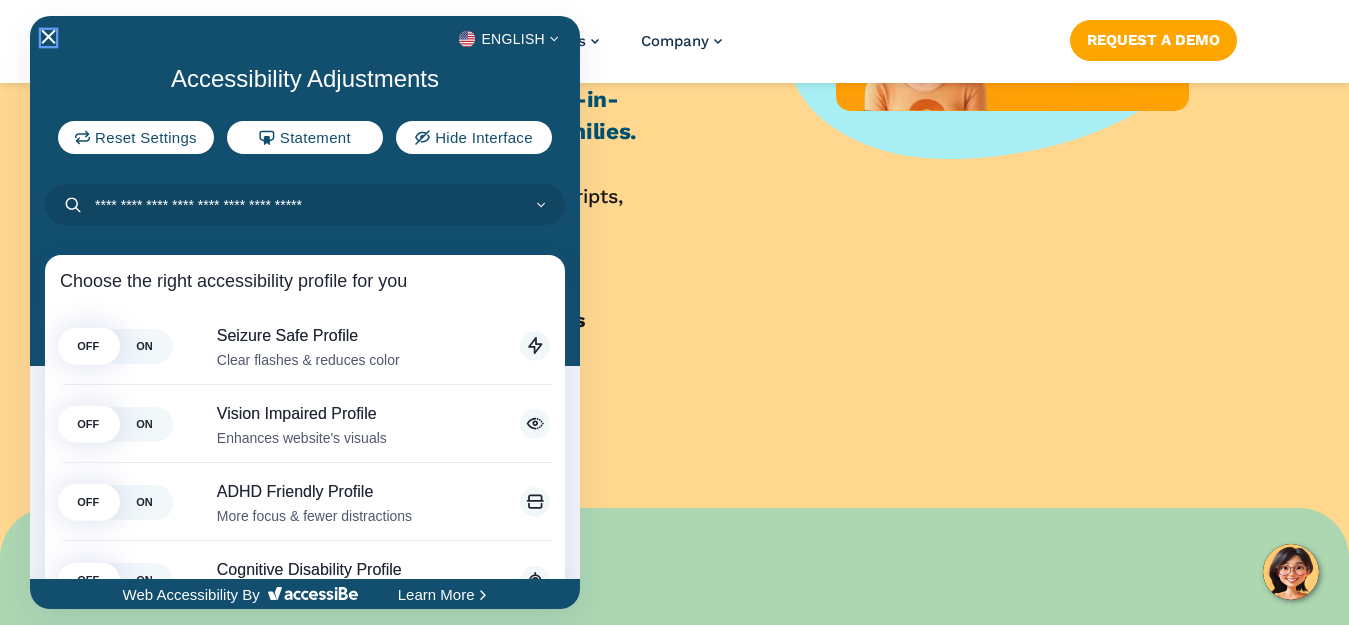 click 